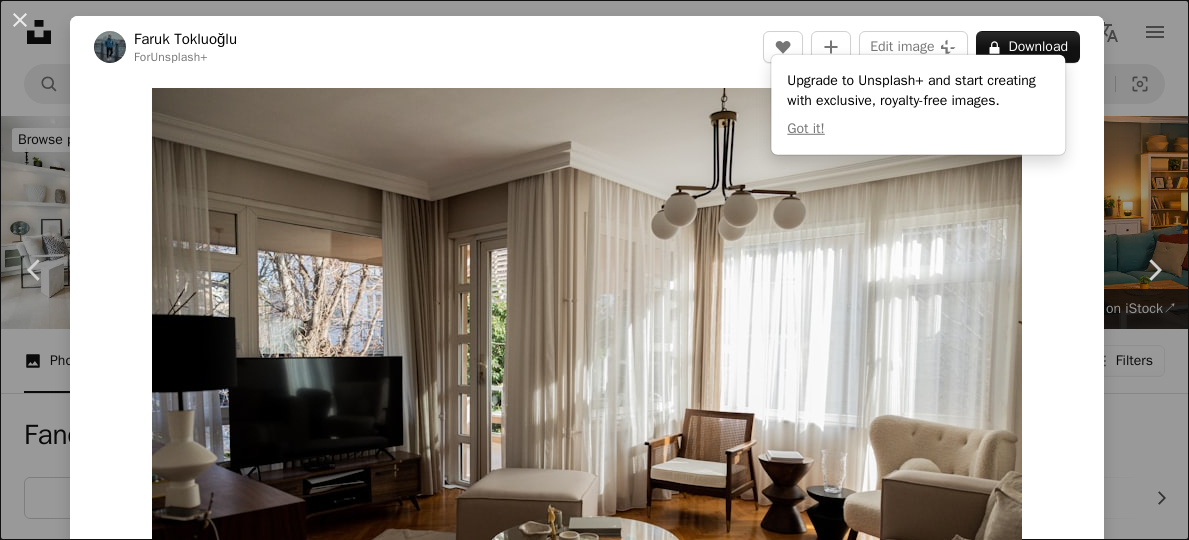 scroll, scrollTop: 1900, scrollLeft: 0, axis: vertical 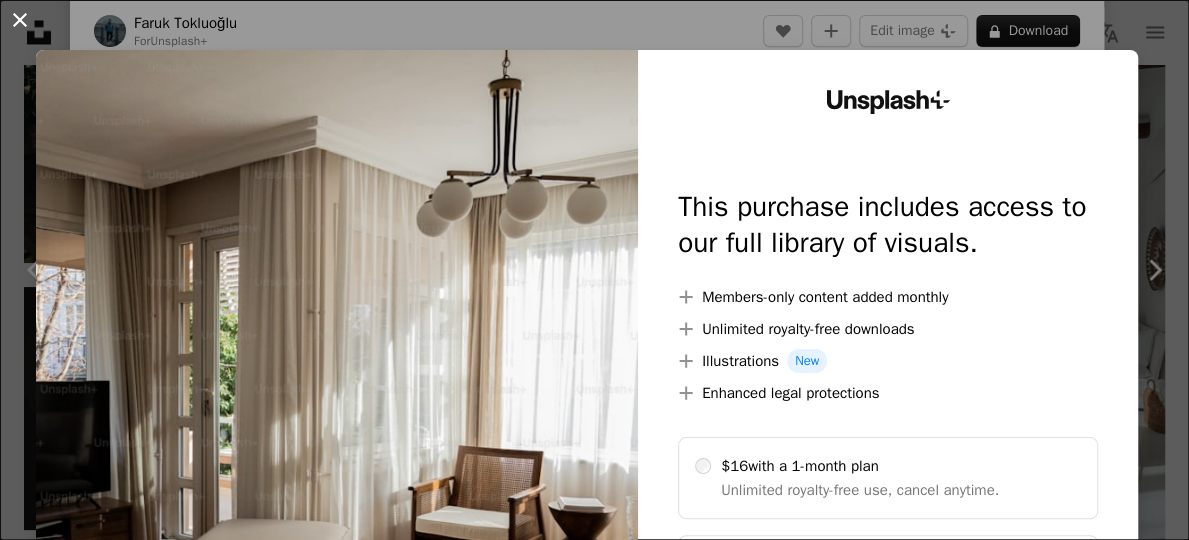 click on "An X shape" at bounding box center [20, 20] 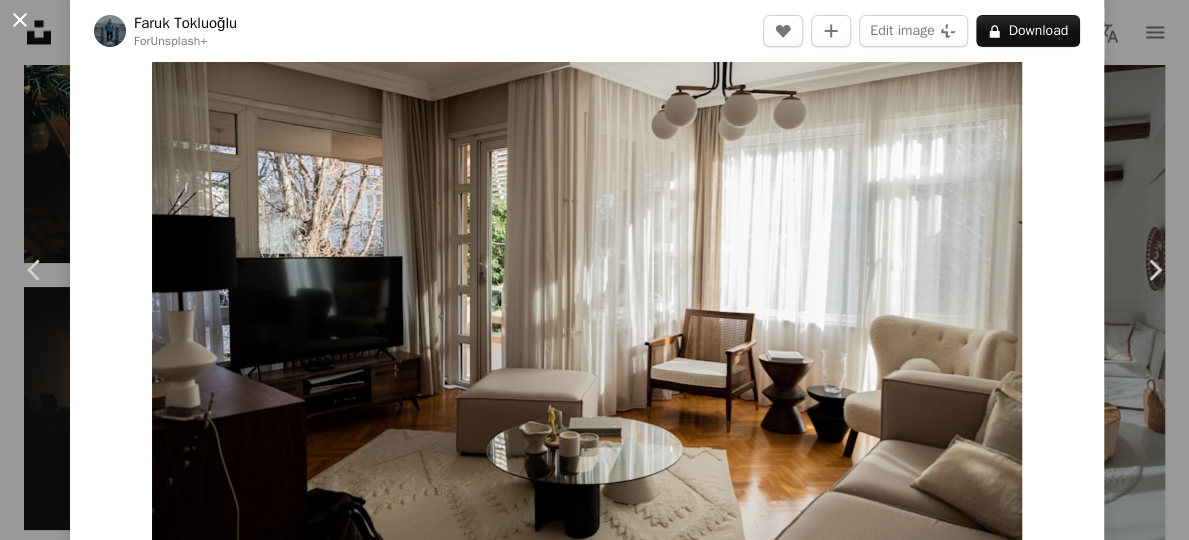 click on "An X shape" at bounding box center [20, 20] 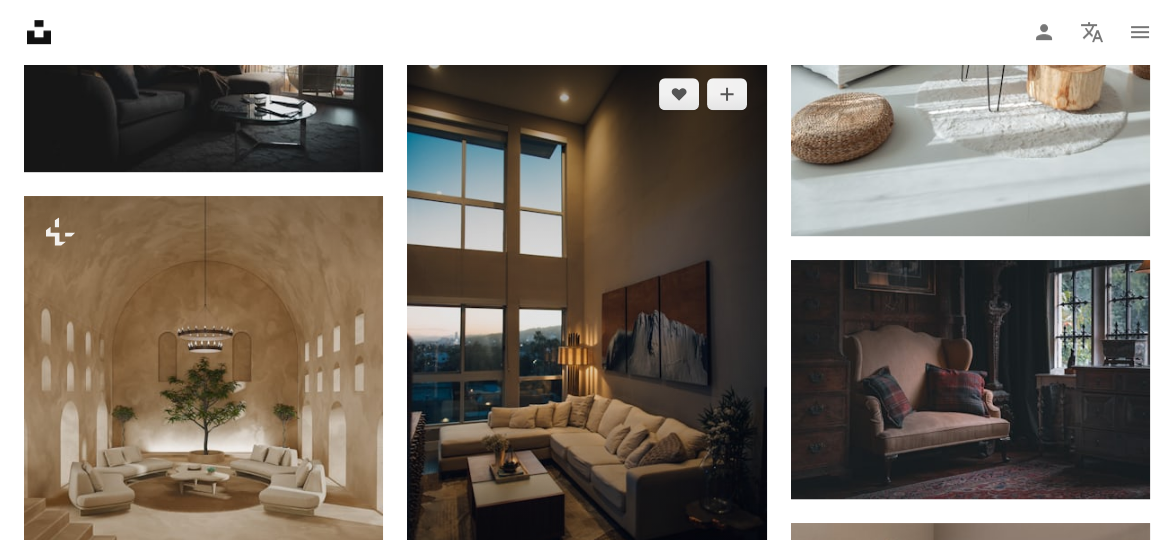 scroll, scrollTop: 2200, scrollLeft: 0, axis: vertical 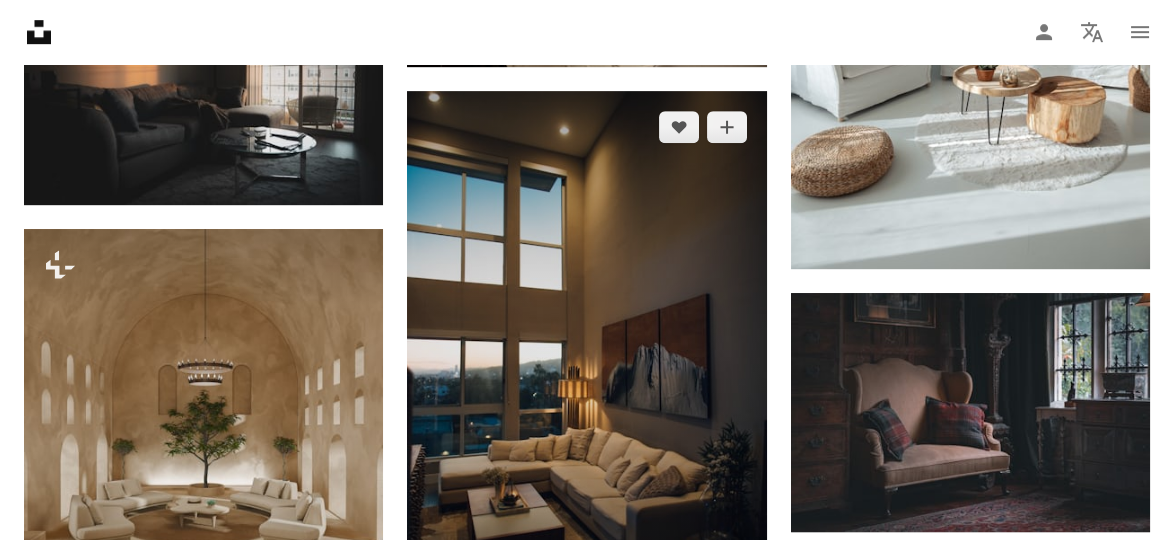 click at bounding box center [586, 360] 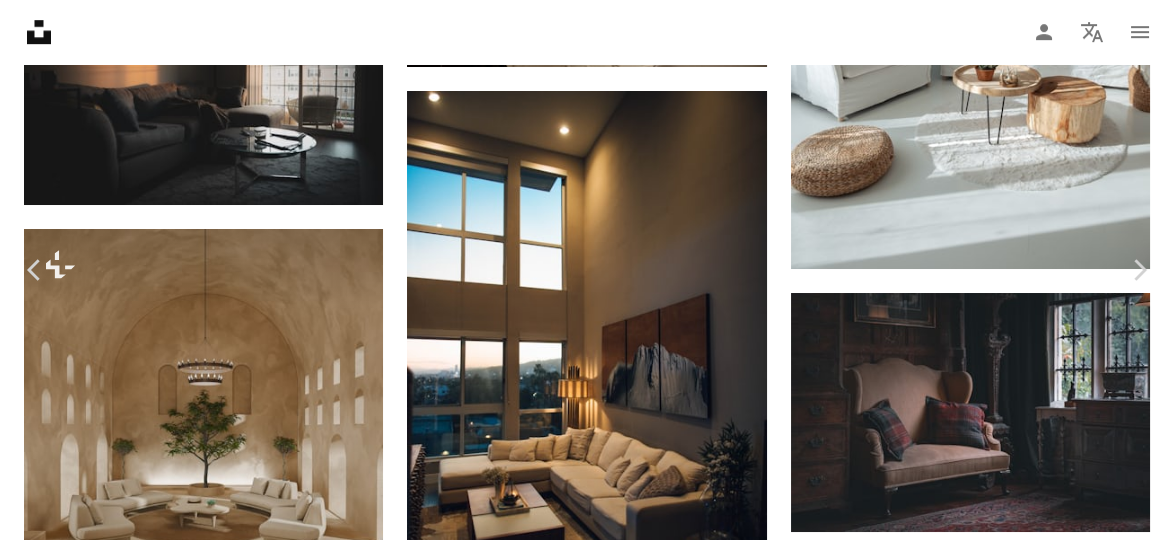 click on "Download free" at bounding box center (975, 2348) 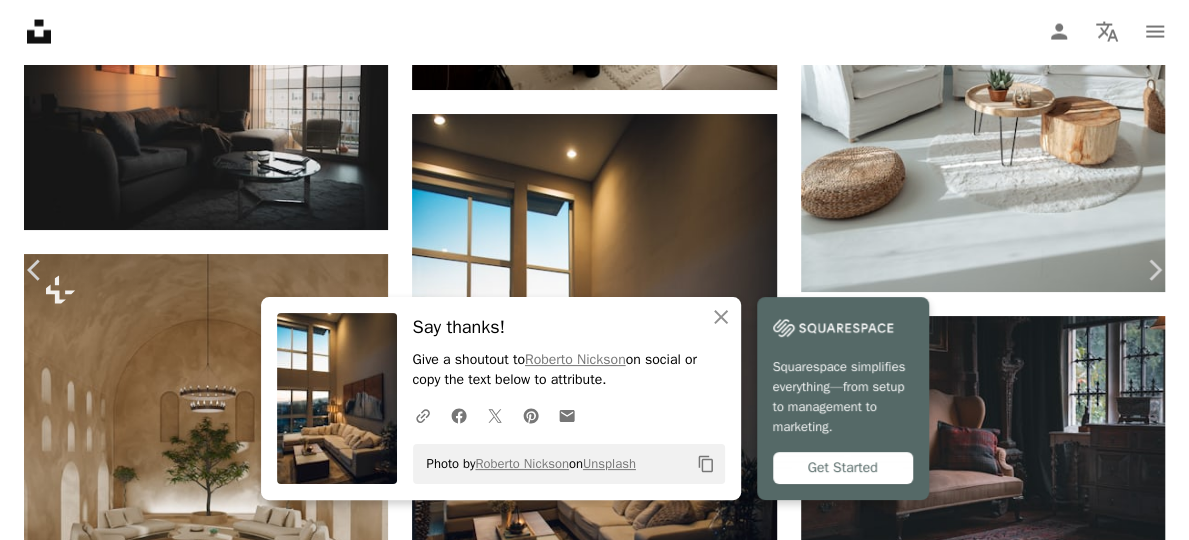 click on "An X shape" at bounding box center [20, 20] 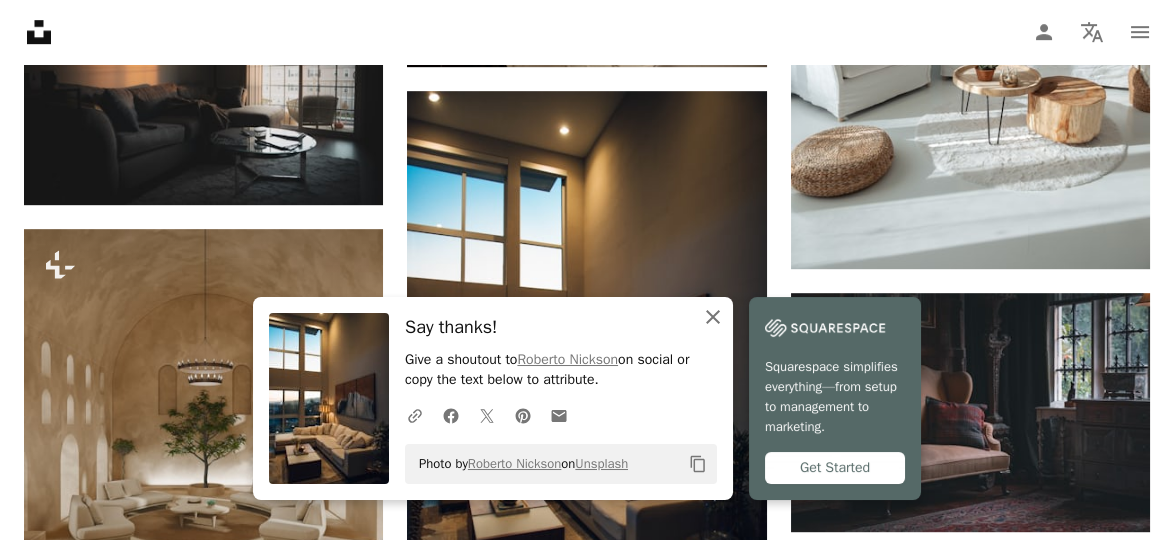 click on "An X shape" 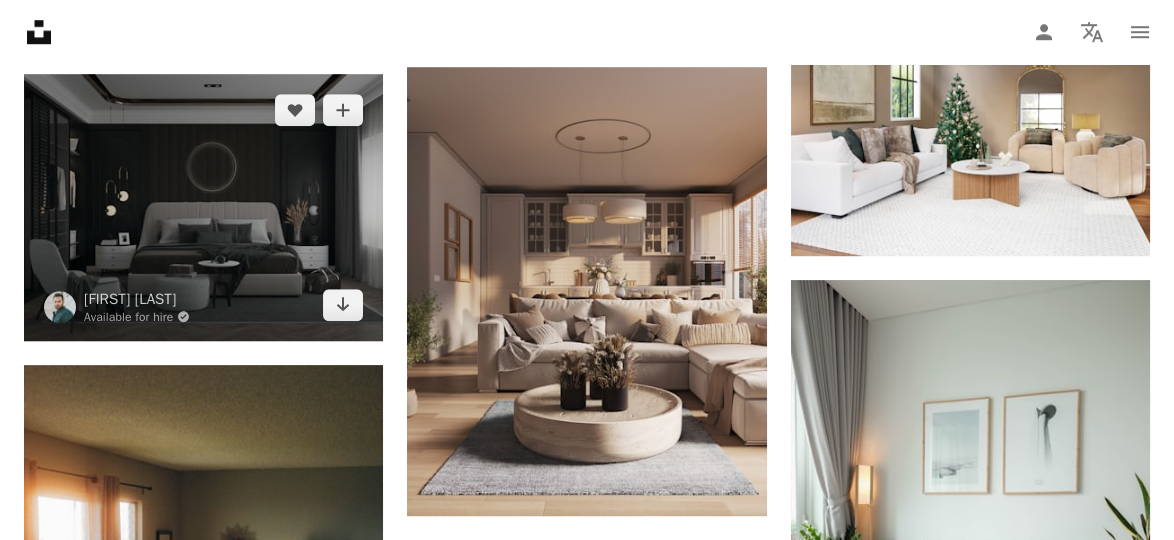 scroll, scrollTop: 2800, scrollLeft: 0, axis: vertical 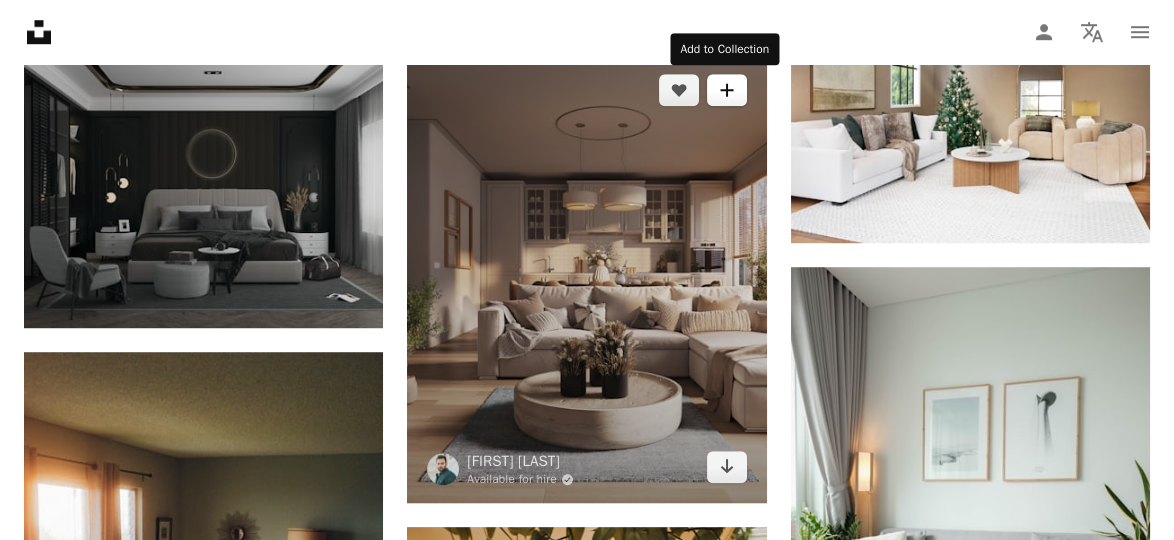 click 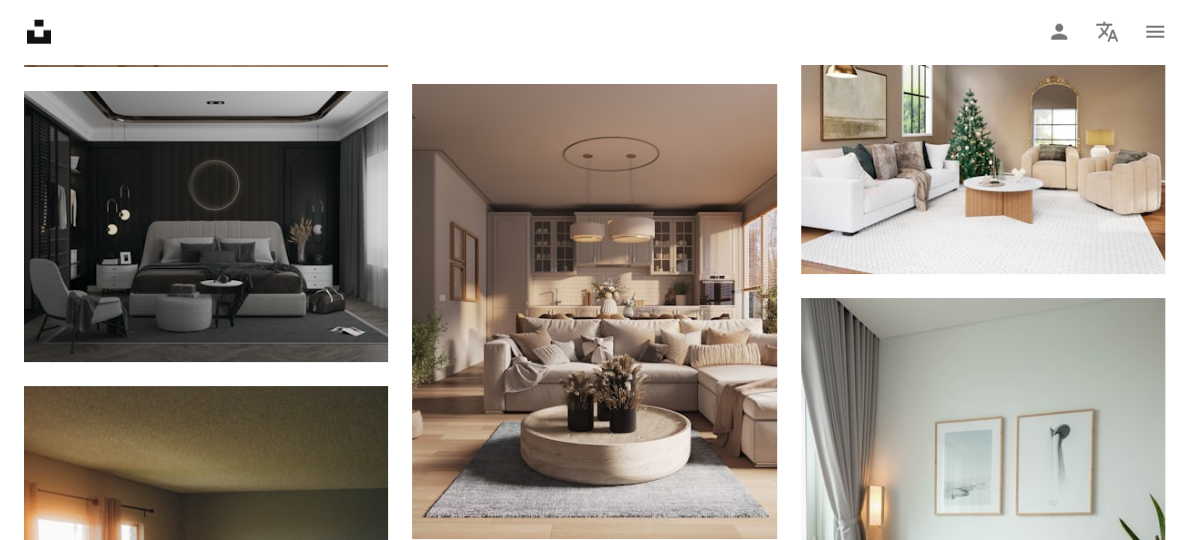 click on "An X shape" at bounding box center [20, 20] 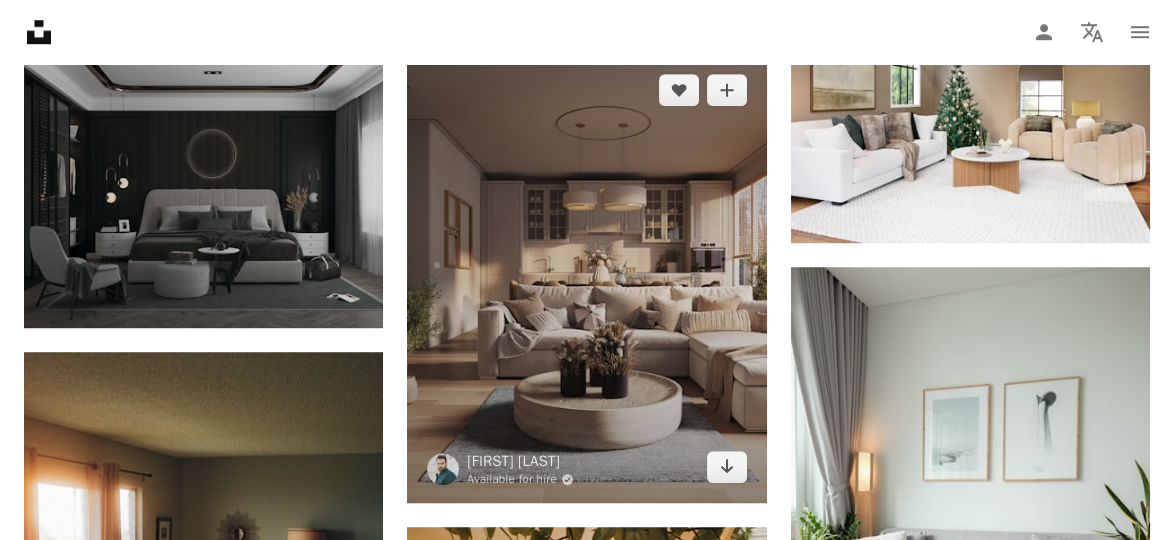 click at bounding box center (586, 278) 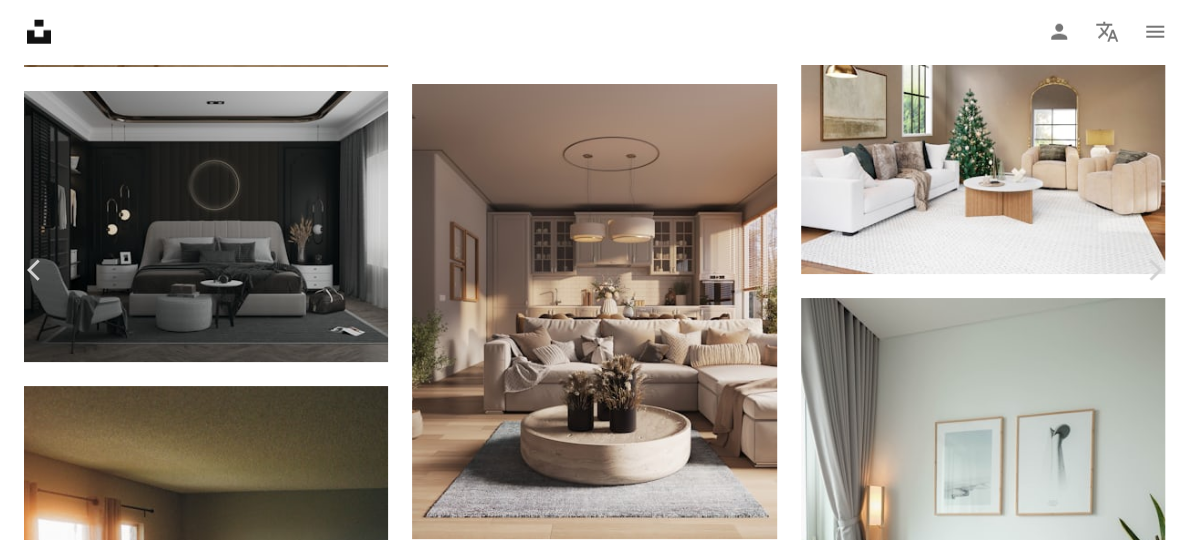 click on "Download free" at bounding box center (990, 4952) 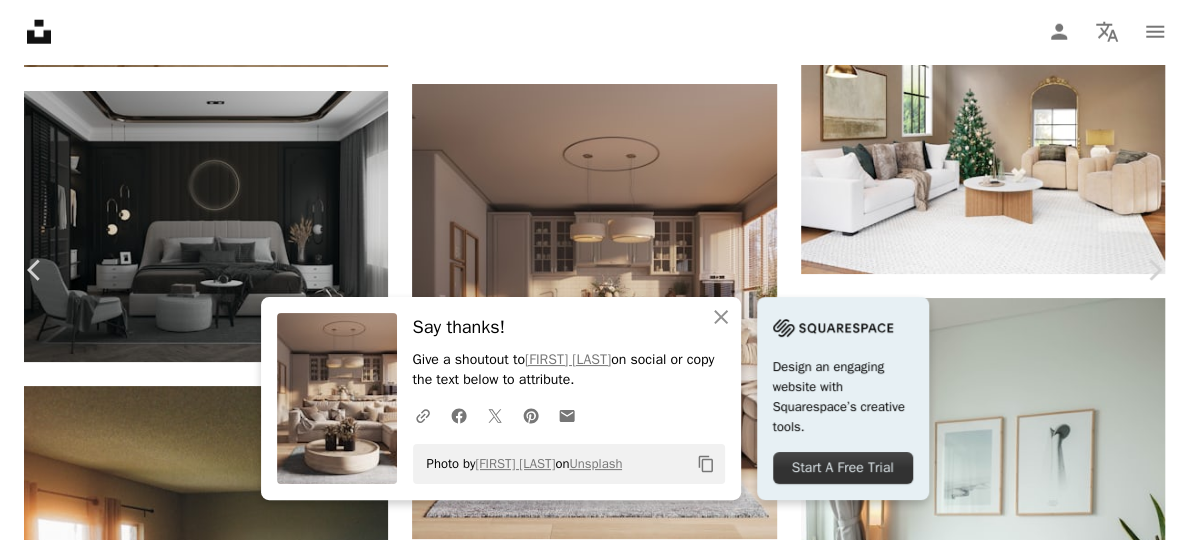 click on "An X shape" at bounding box center (20, 20) 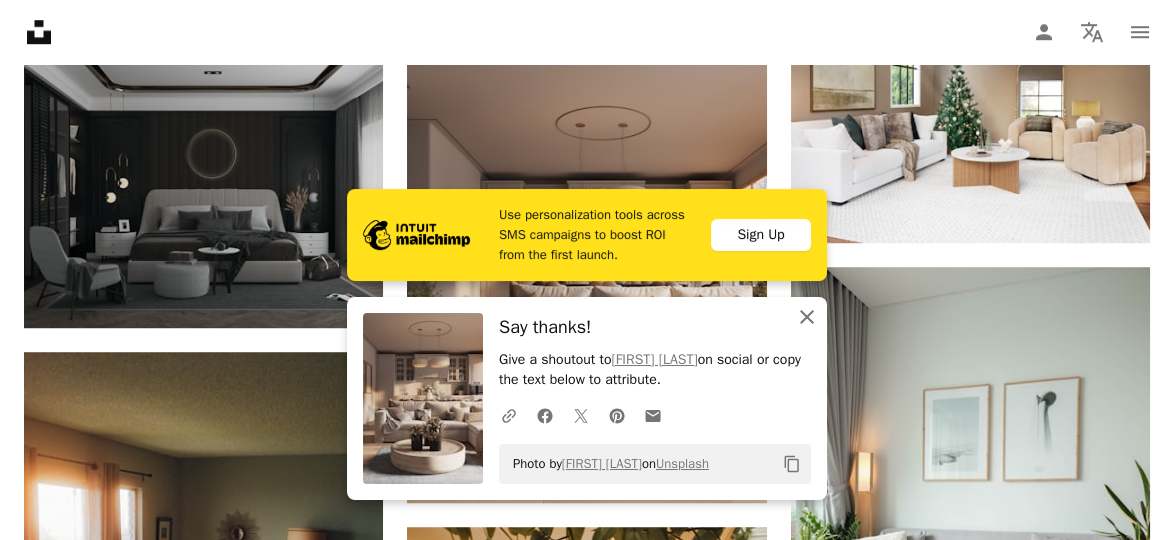click on "An X shape" 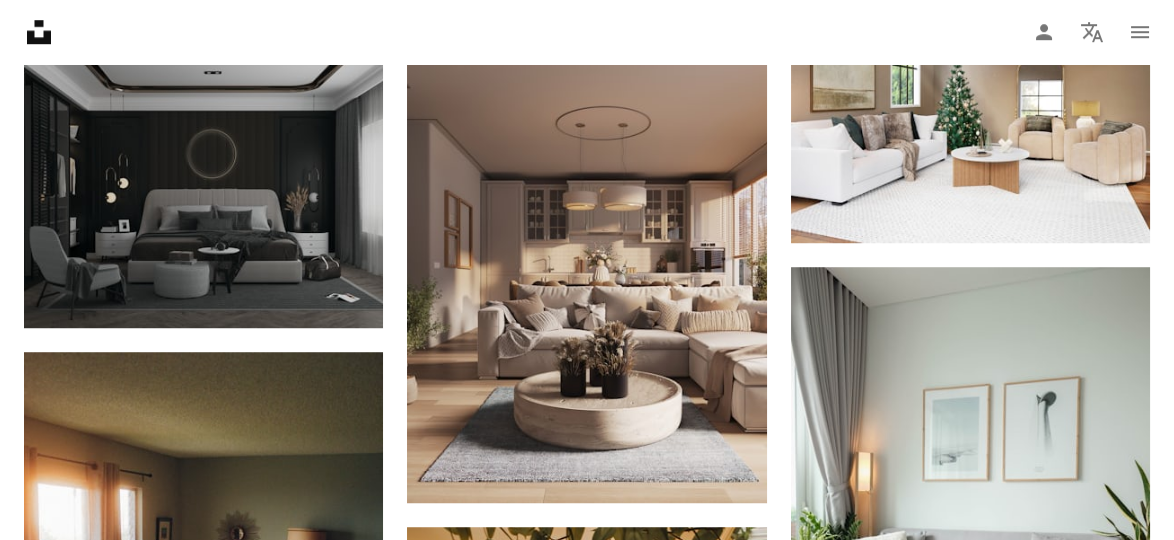 scroll, scrollTop: 2900, scrollLeft: 0, axis: vertical 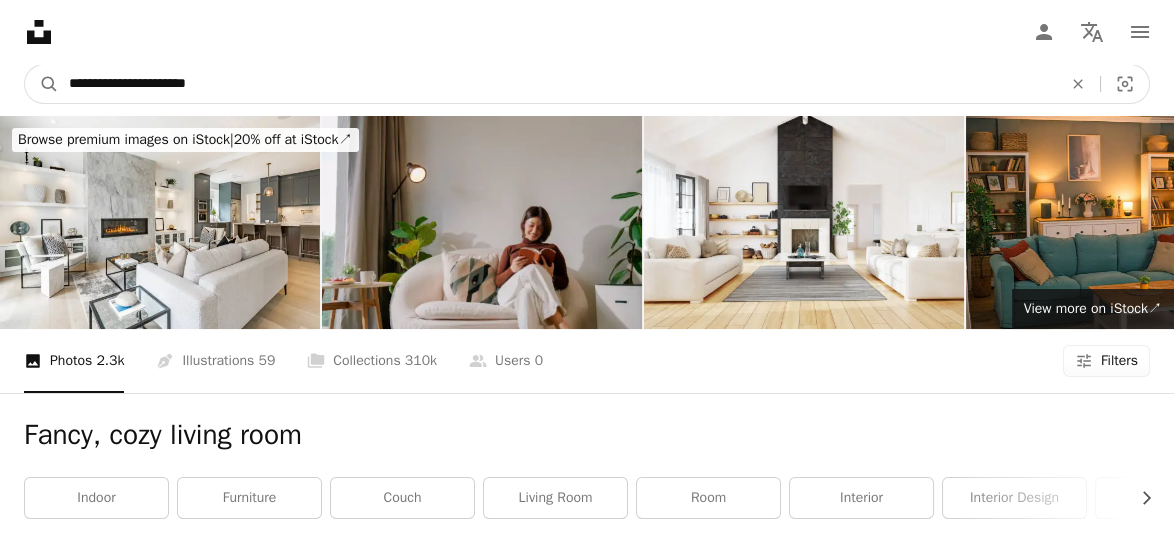 click on "**********" at bounding box center [557, 84] 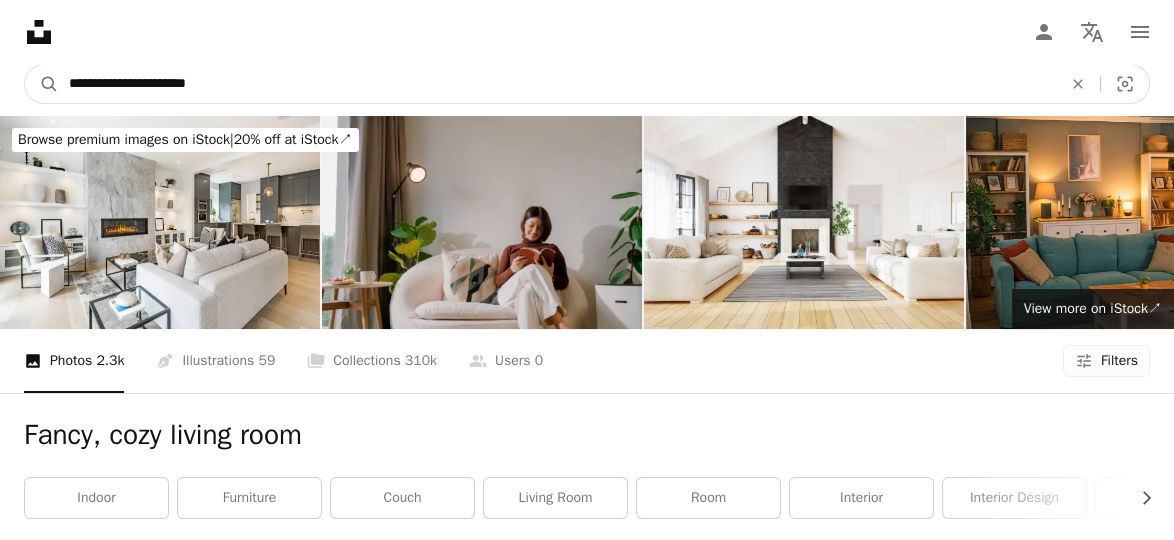 drag, startPoint x: 253, startPoint y: 78, endPoint x: 28, endPoint y: 116, distance: 228.18633 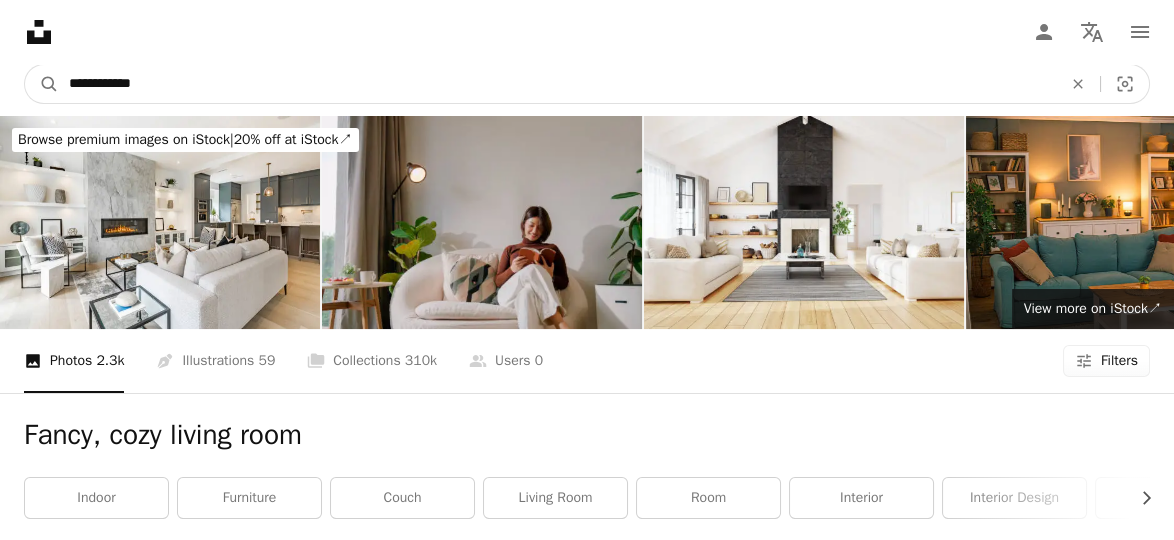 type on "**********" 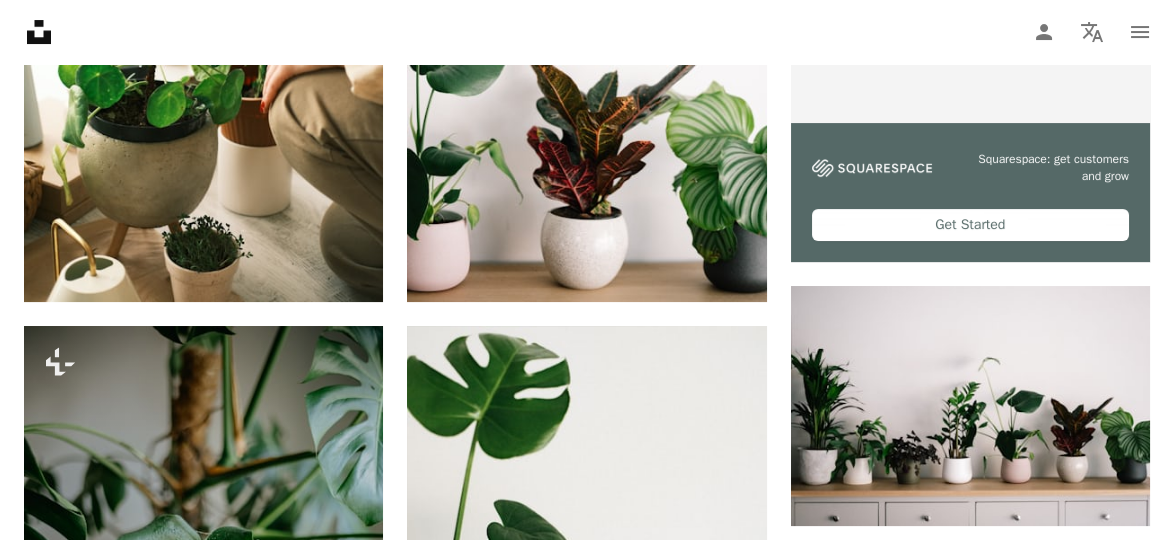 scroll, scrollTop: 1100, scrollLeft: 0, axis: vertical 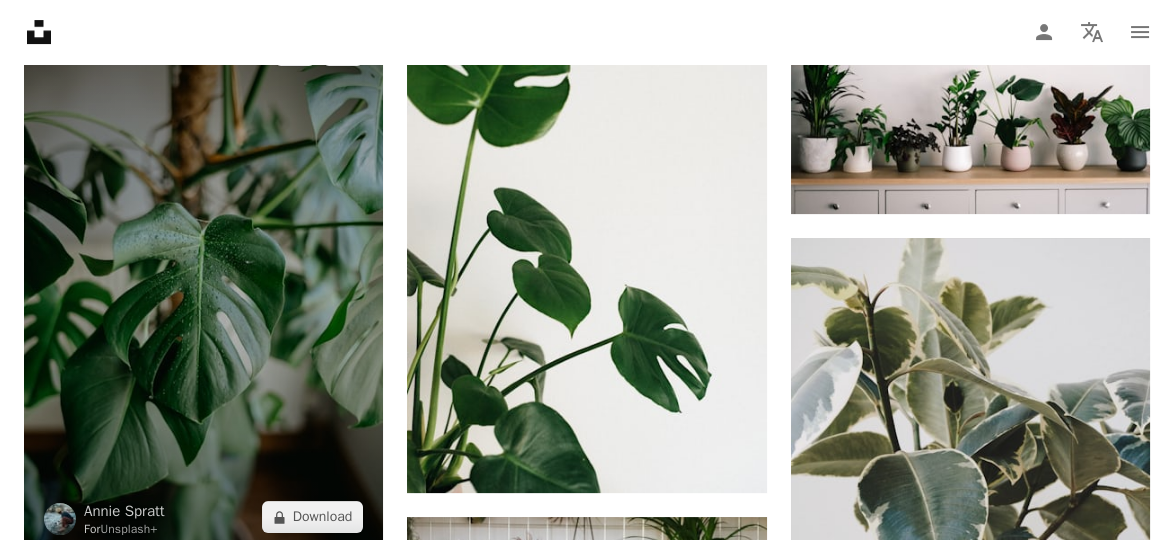 click at bounding box center [203, 283] 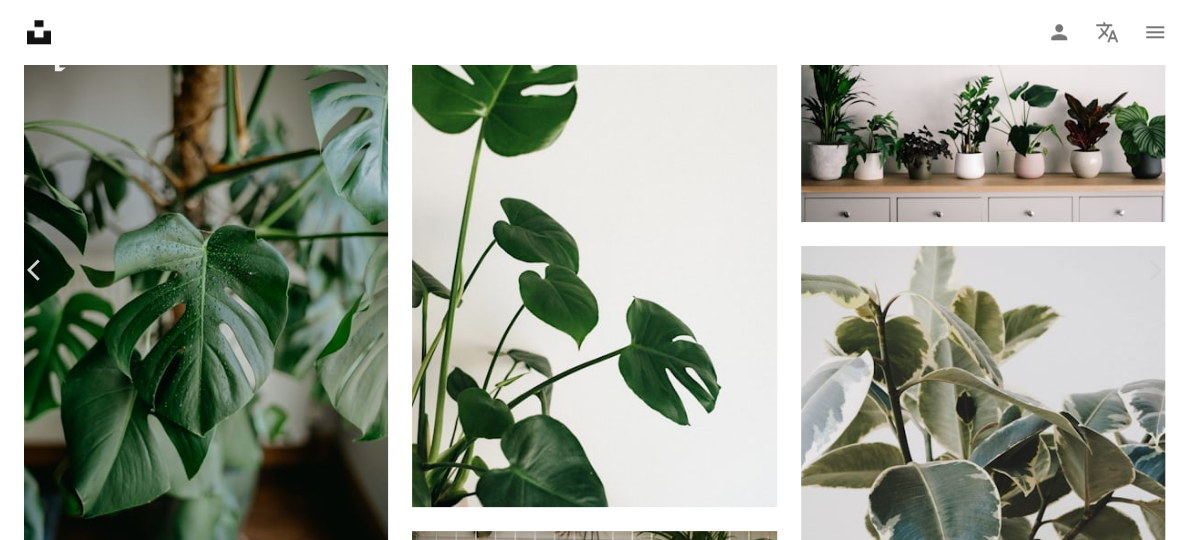 click on "A lock   Download" at bounding box center [1028, 4249] 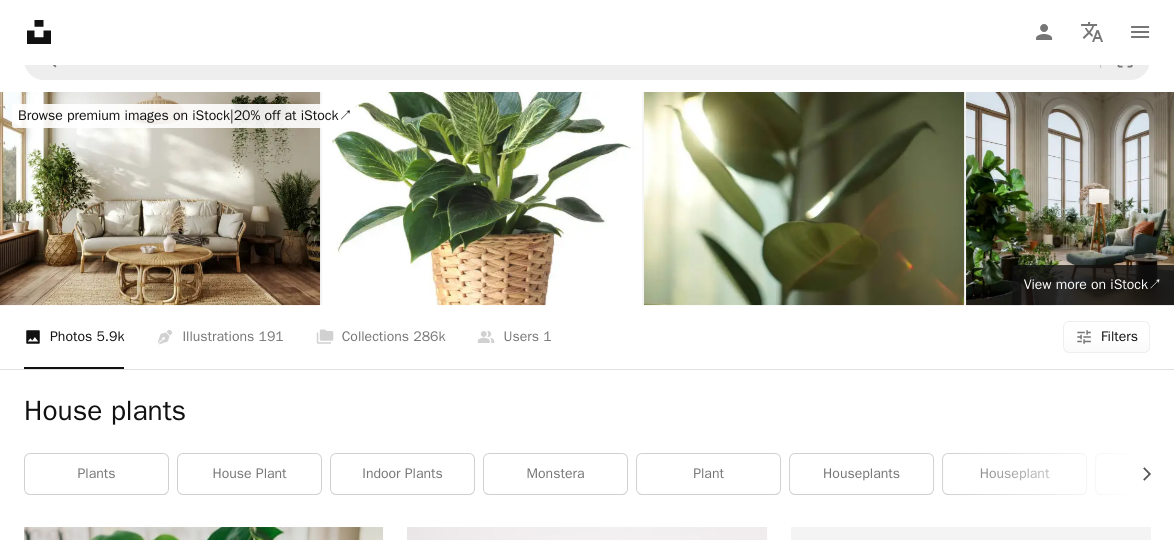 scroll, scrollTop: 0, scrollLeft: 0, axis: both 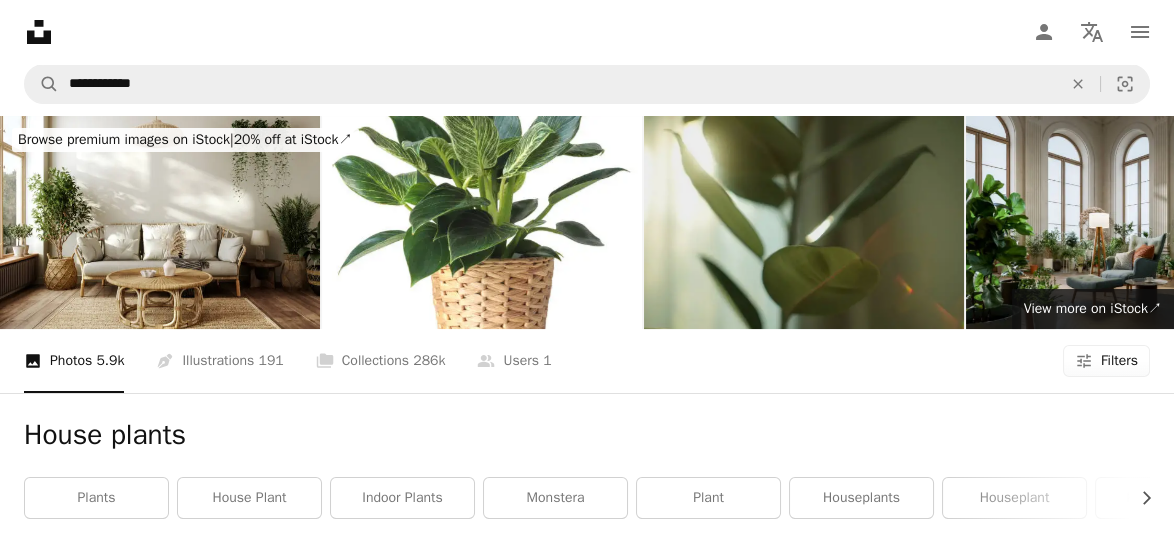 click at bounding box center [804, 222] 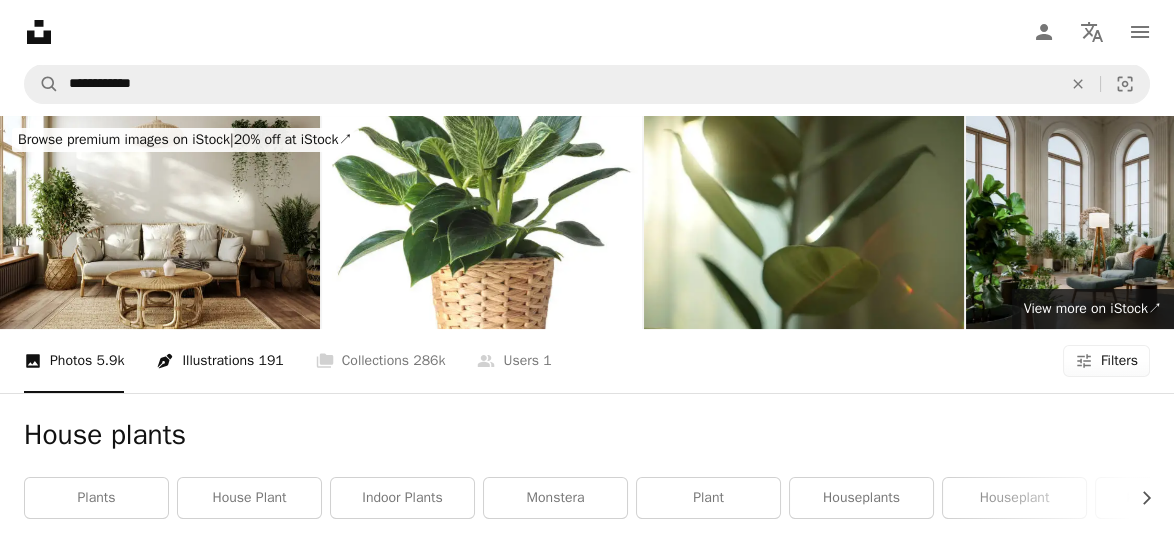 click on "191" at bounding box center [270, 361] 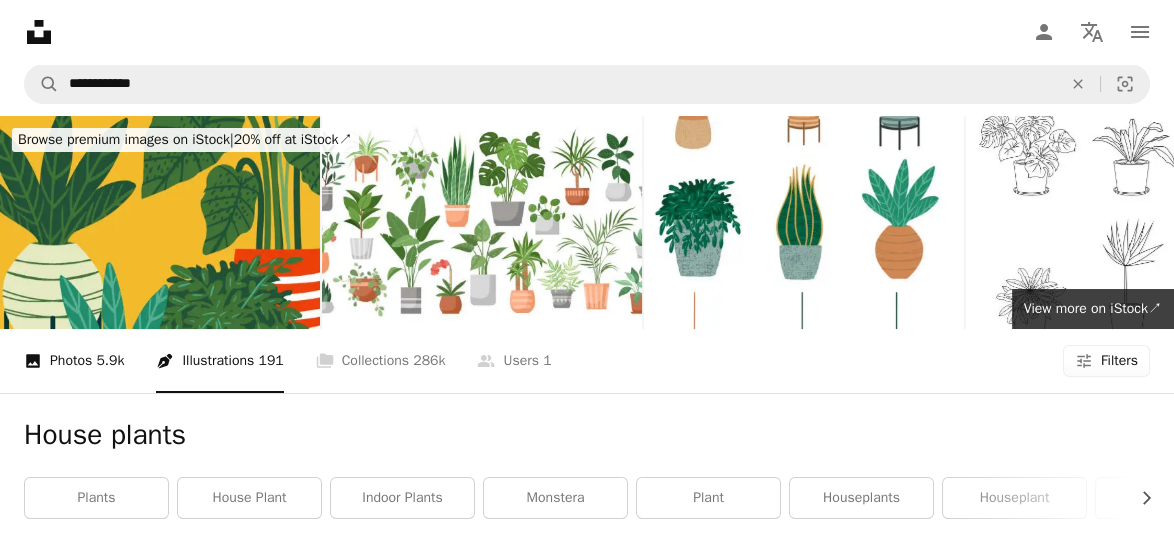 click on "A photo Photos   5.9k" at bounding box center (74, 361) 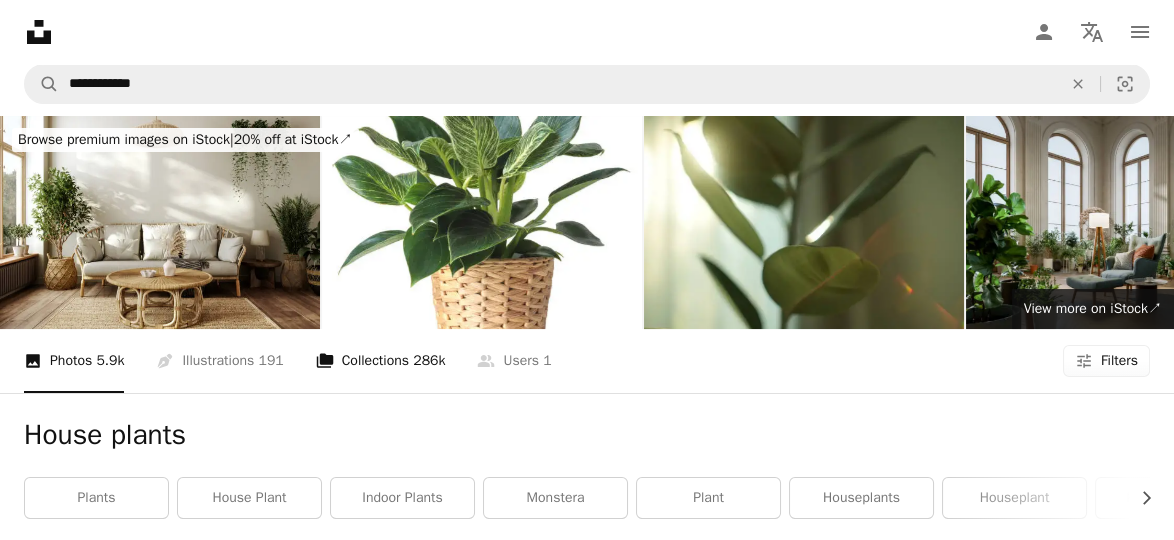 click on "A stack of folders Collections   286k" at bounding box center (381, 361) 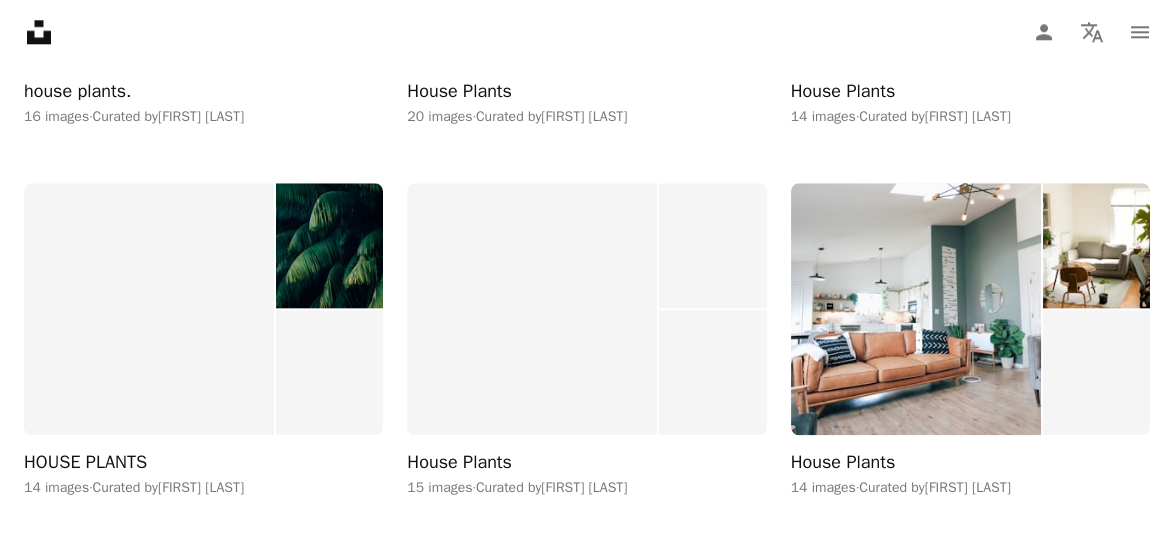scroll, scrollTop: 4100, scrollLeft: 0, axis: vertical 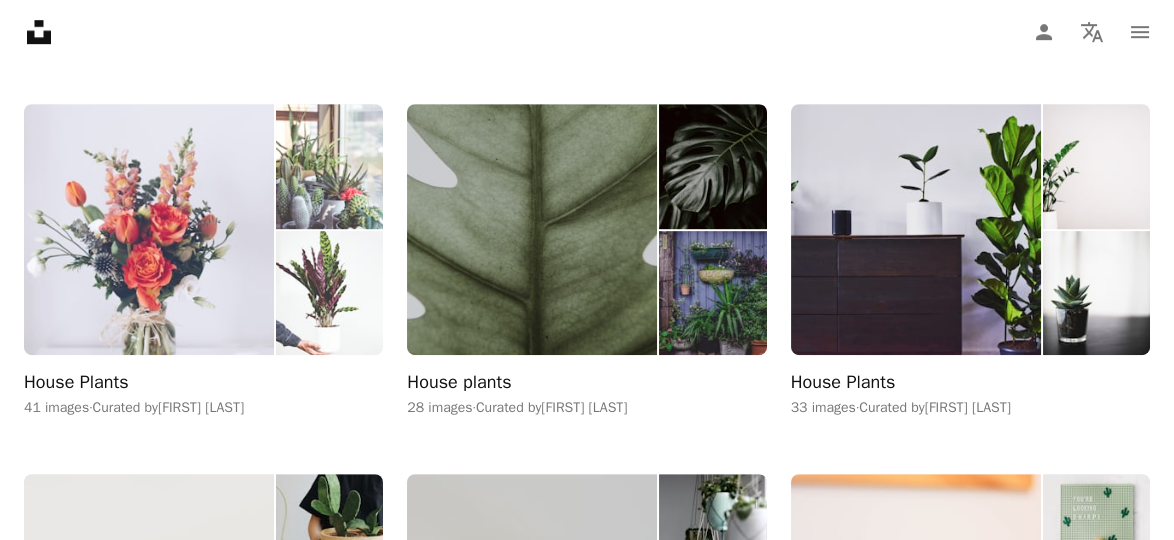 click at bounding box center (149, 230) 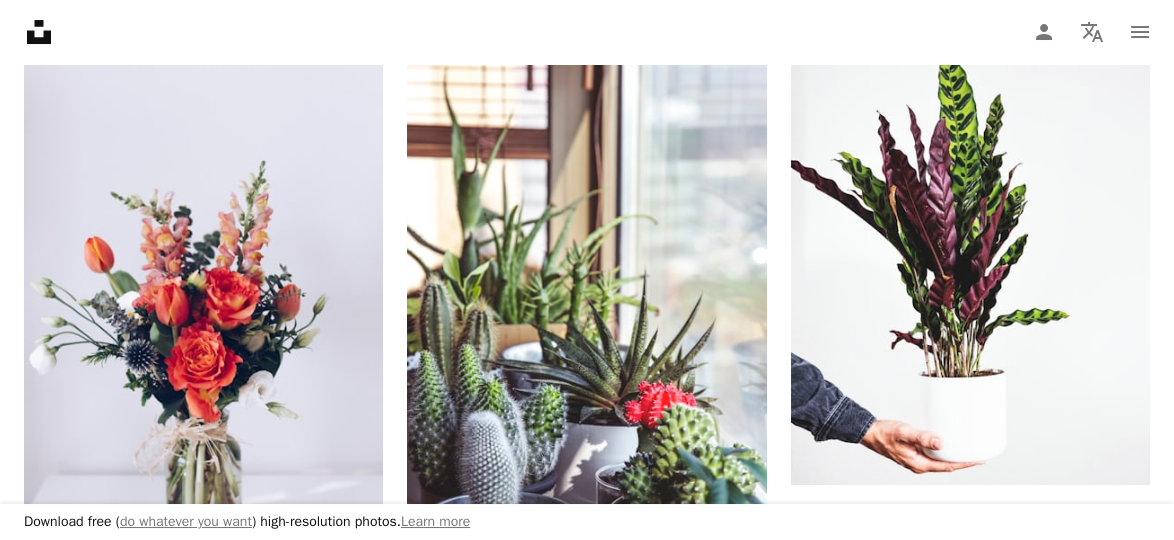 scroll, scrollTop: 500, scrollLeft: 0, axis: vertical 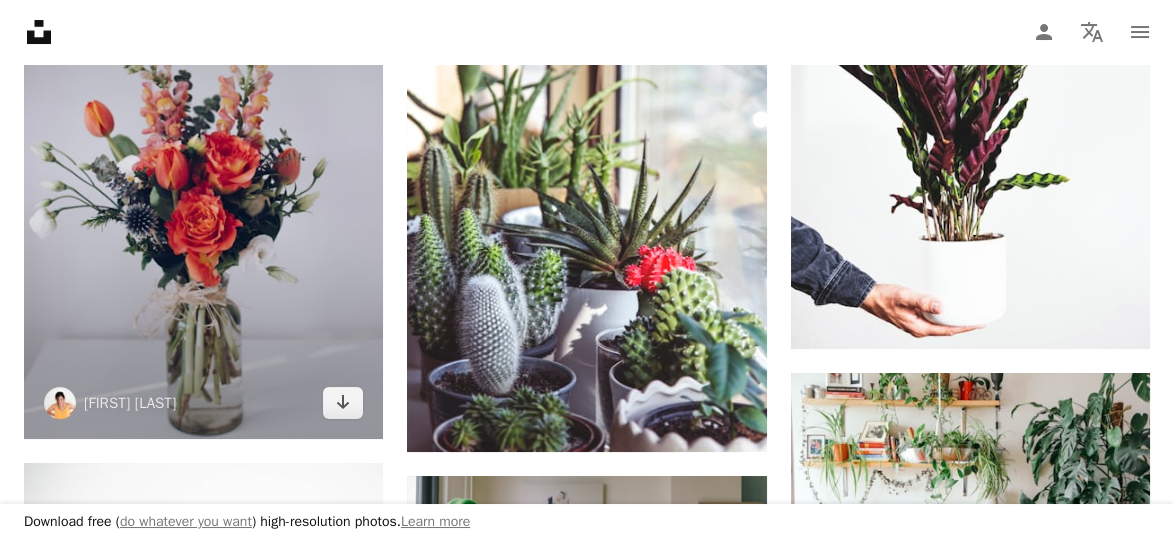 click at bounding box center [203, 169] 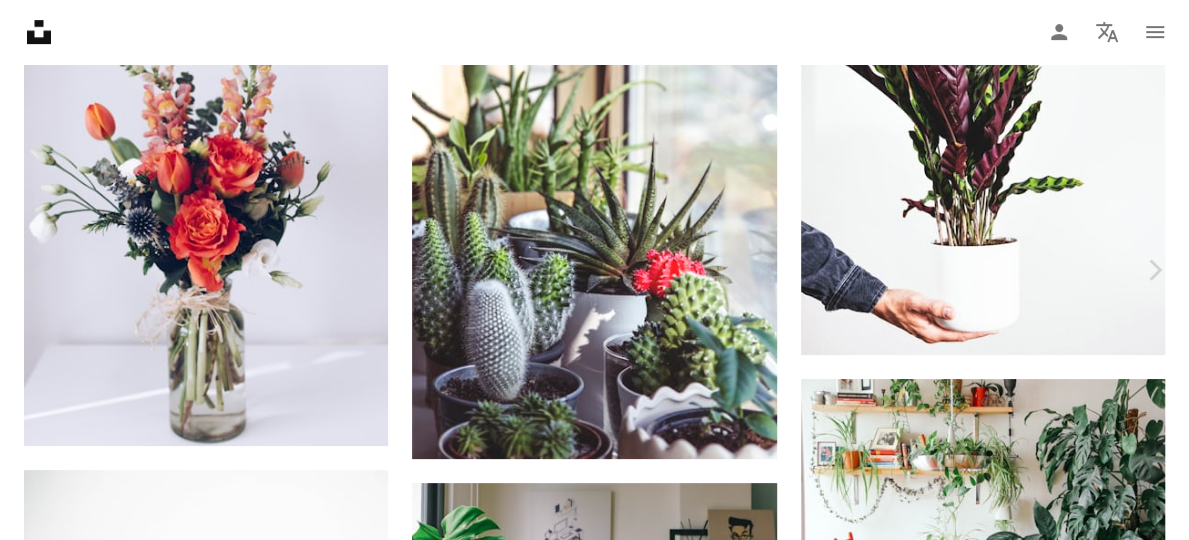 click on "Download free" at bounding box center (990, 4962) 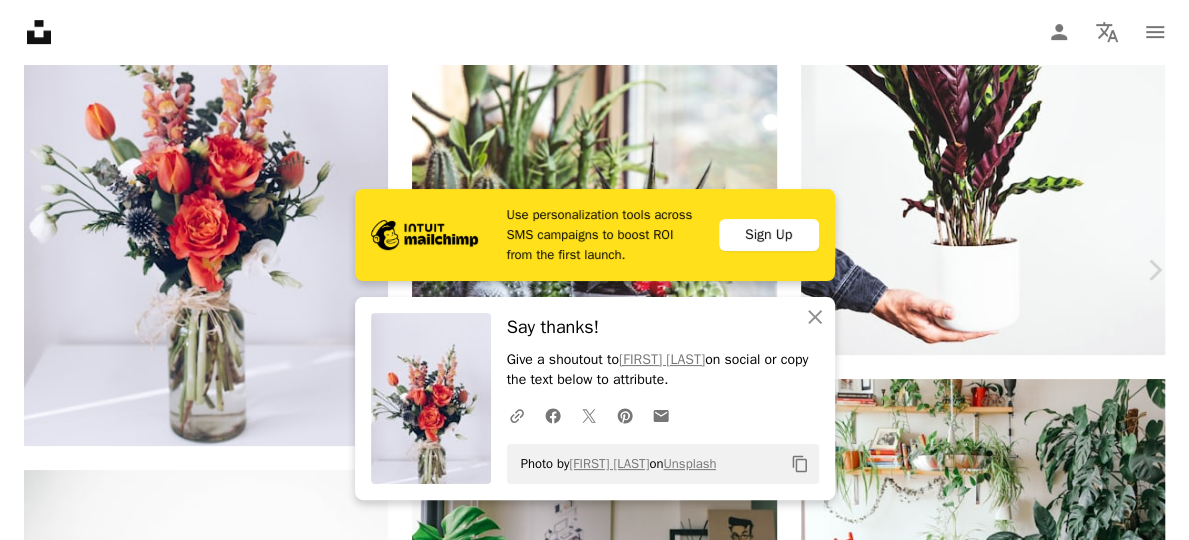 click on "An X shape" at bounding box center (20, 20) 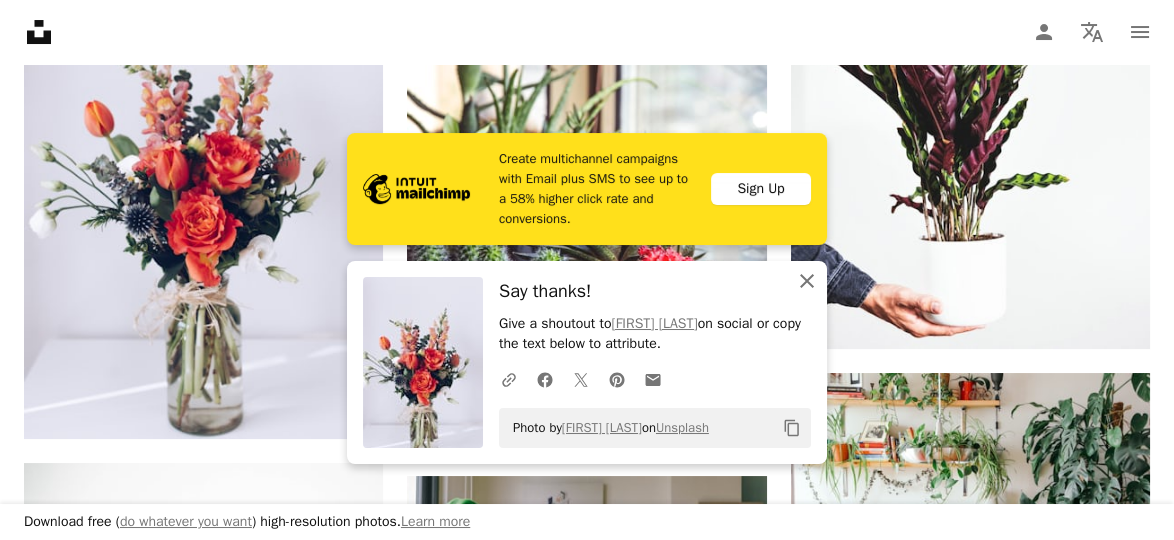 click on "An X shape" 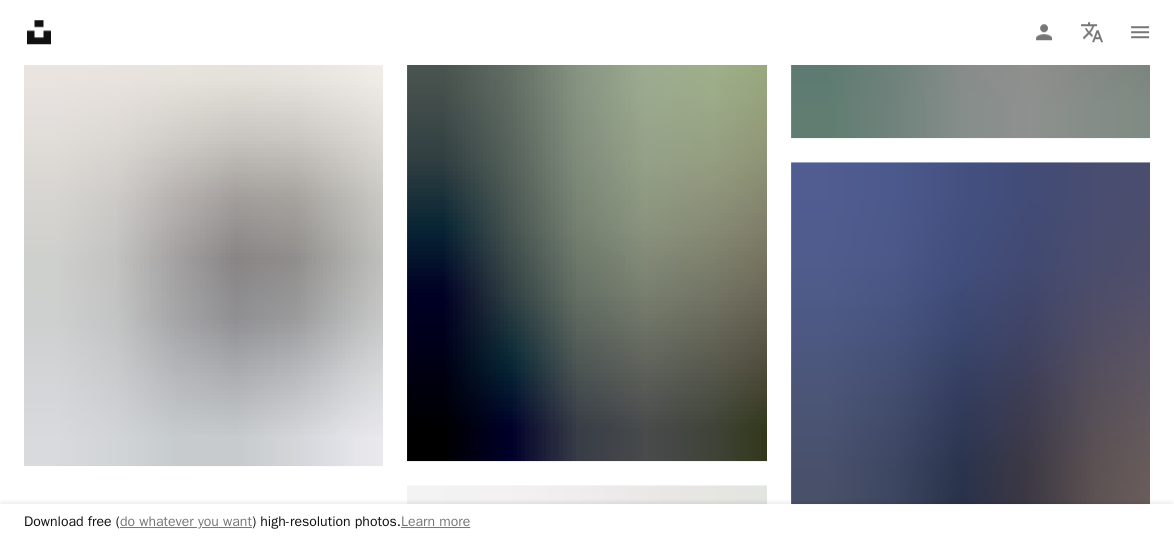 scroll, scrollTop: 3100, scrollLeft: 0, axis: vertical 